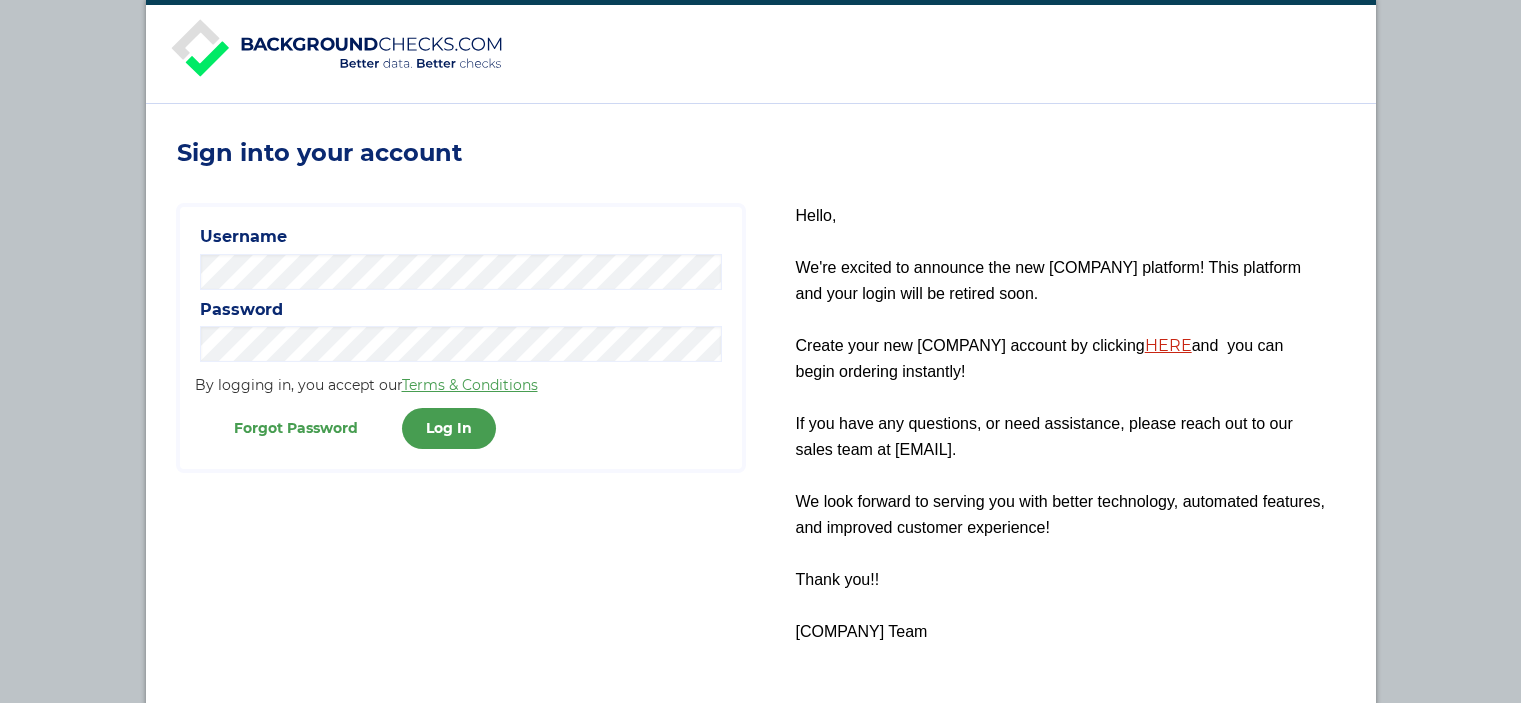scroll, scrollTop: 0, scrollLeft: 0, axis: both 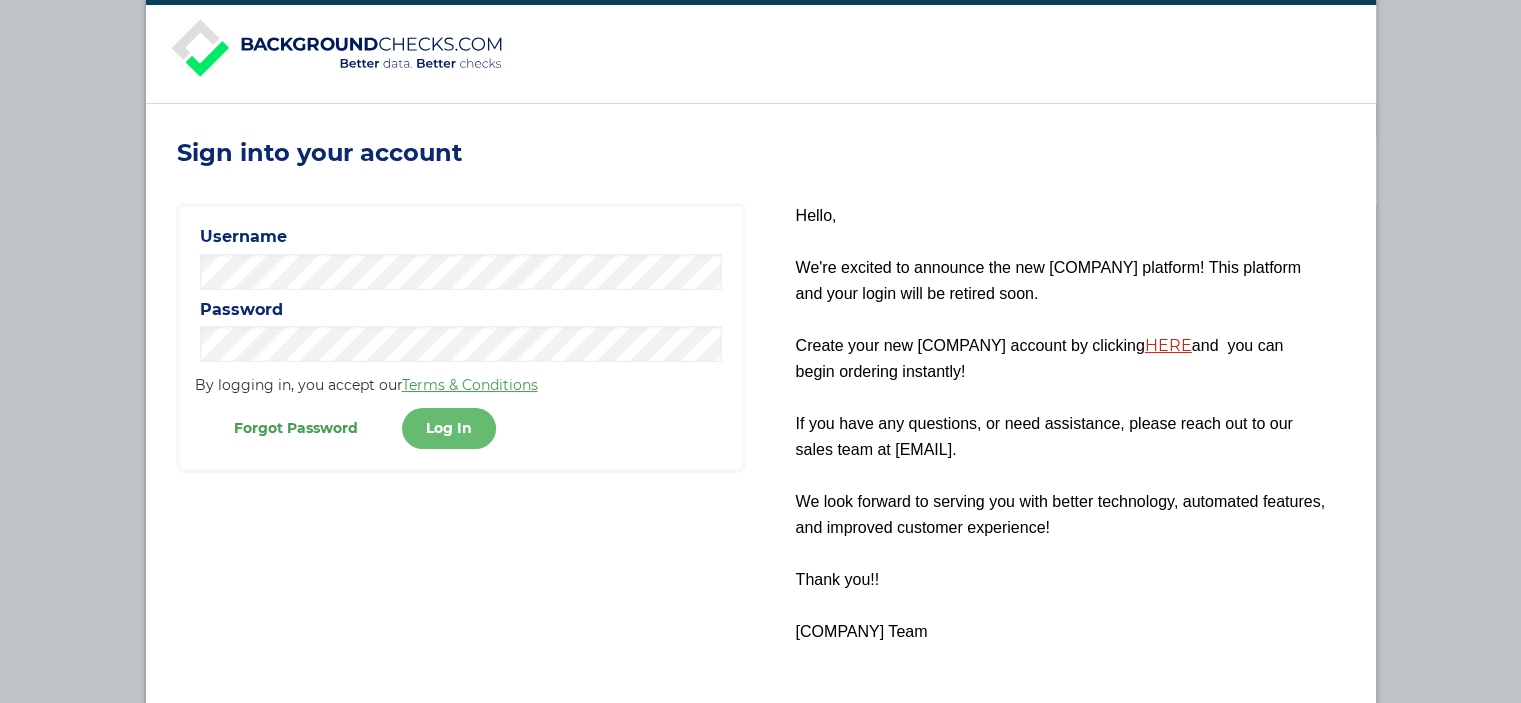 click on "Log In" at bounding box center (449, 428) 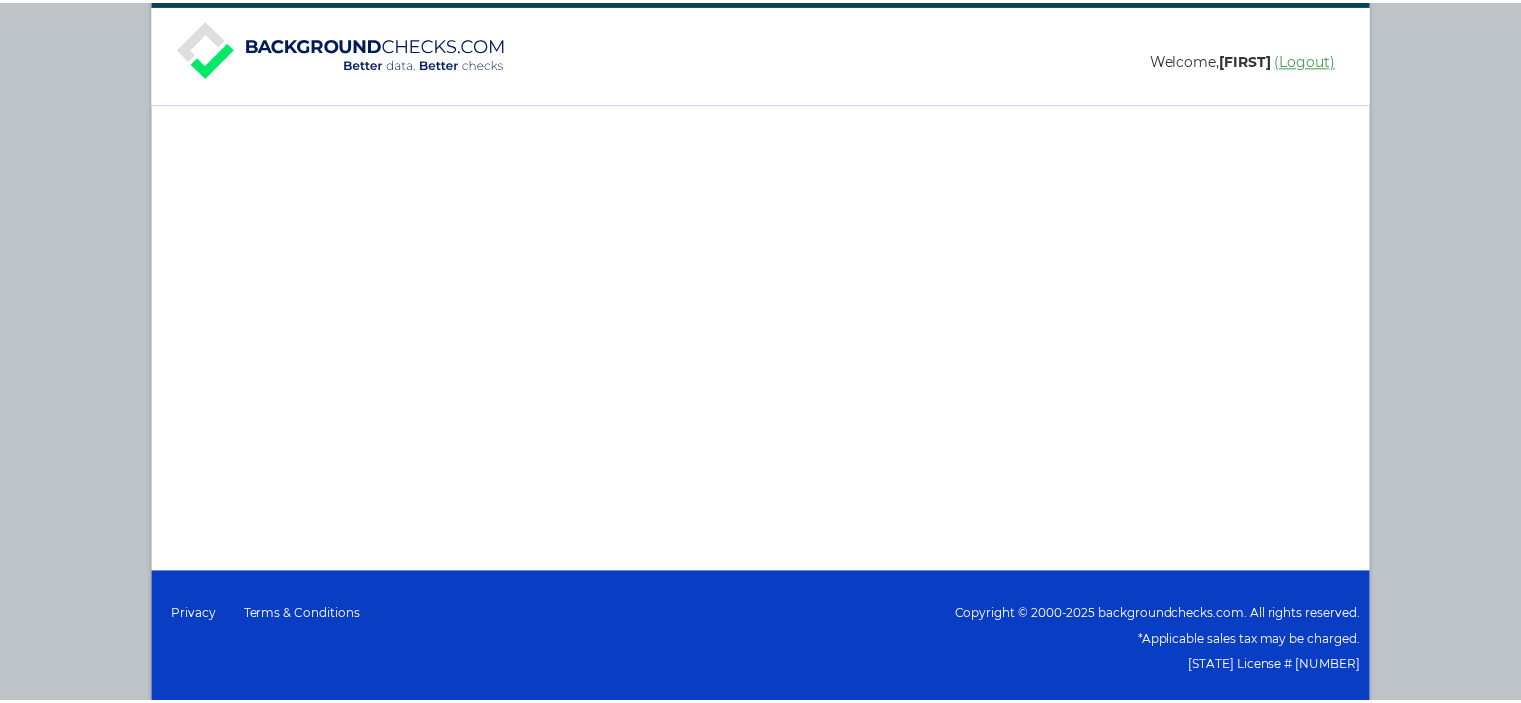 scroll, scrollTop: 0, scrollLeft: 0, axis: both 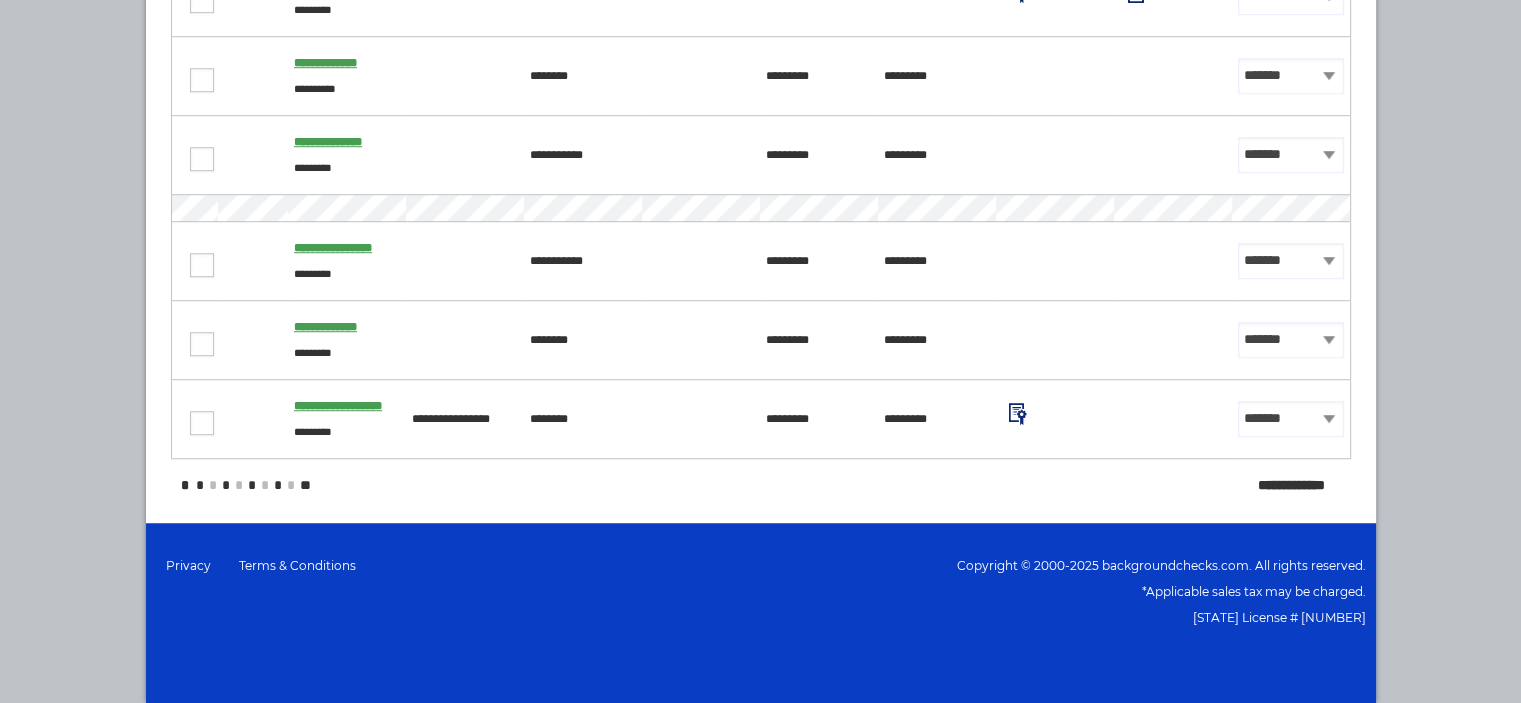 click on "*" at bounding box center (213, 485) 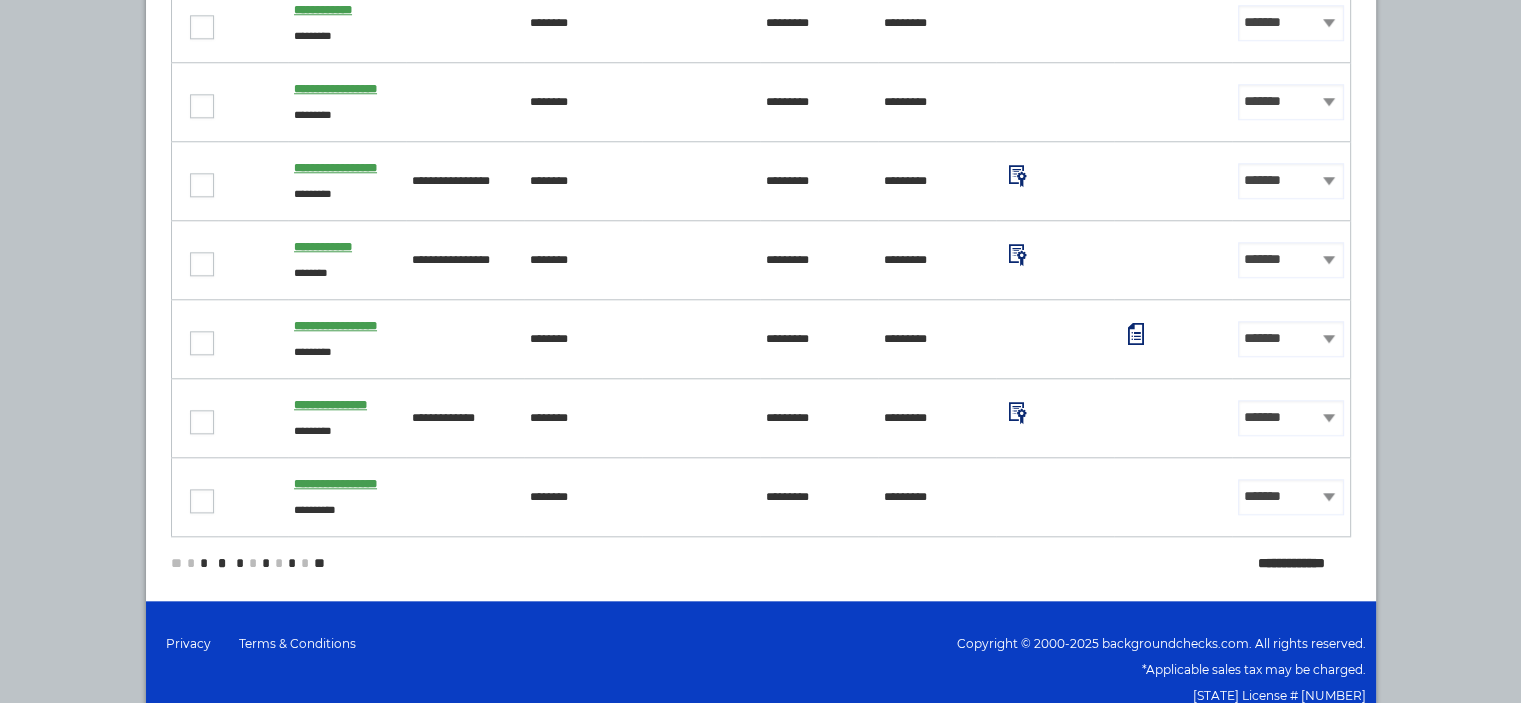 scroll, scrollTop: 2258, scrollLeft: 0, axis: vertical 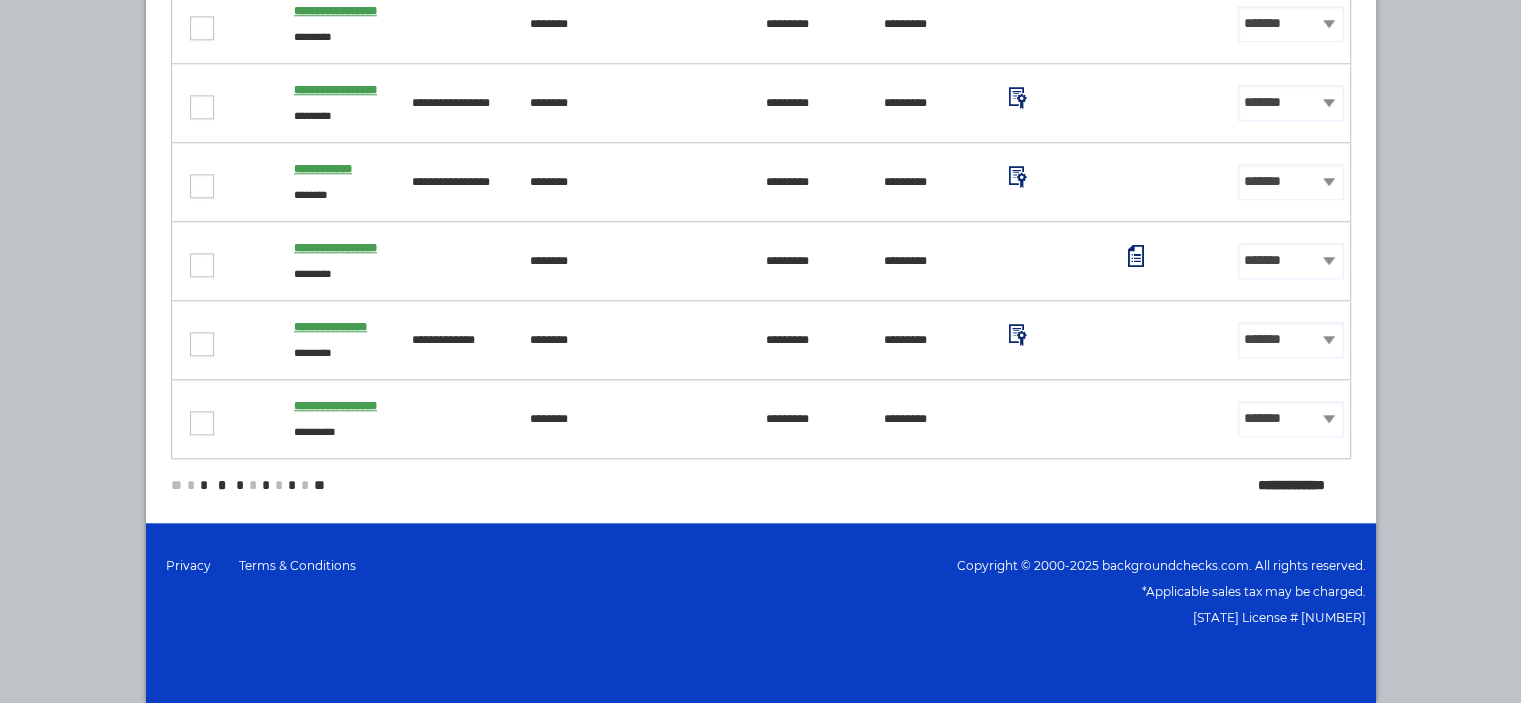click on "*" at bounding box center [191, 485] 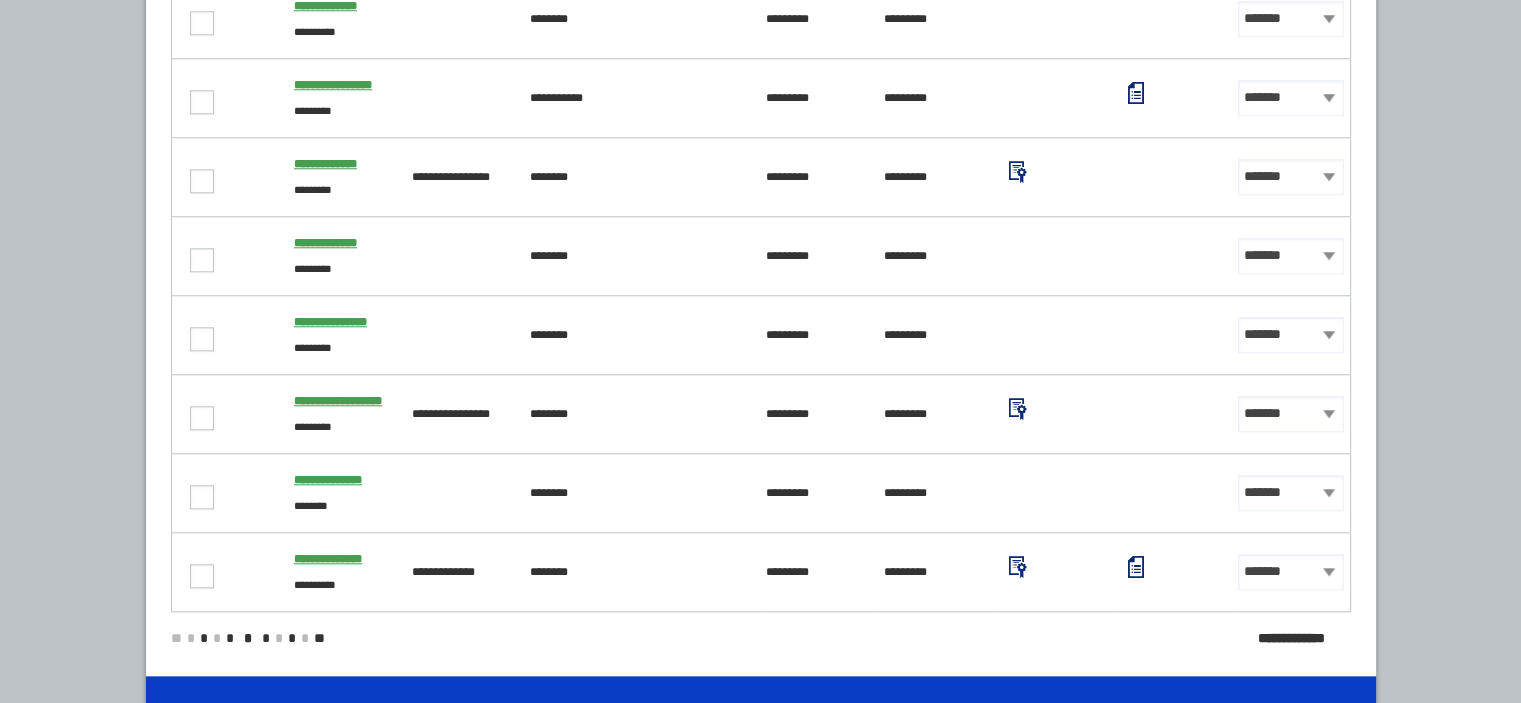 scroll, scrollTop: 2100, scrollLeft: 0, axis: vertical 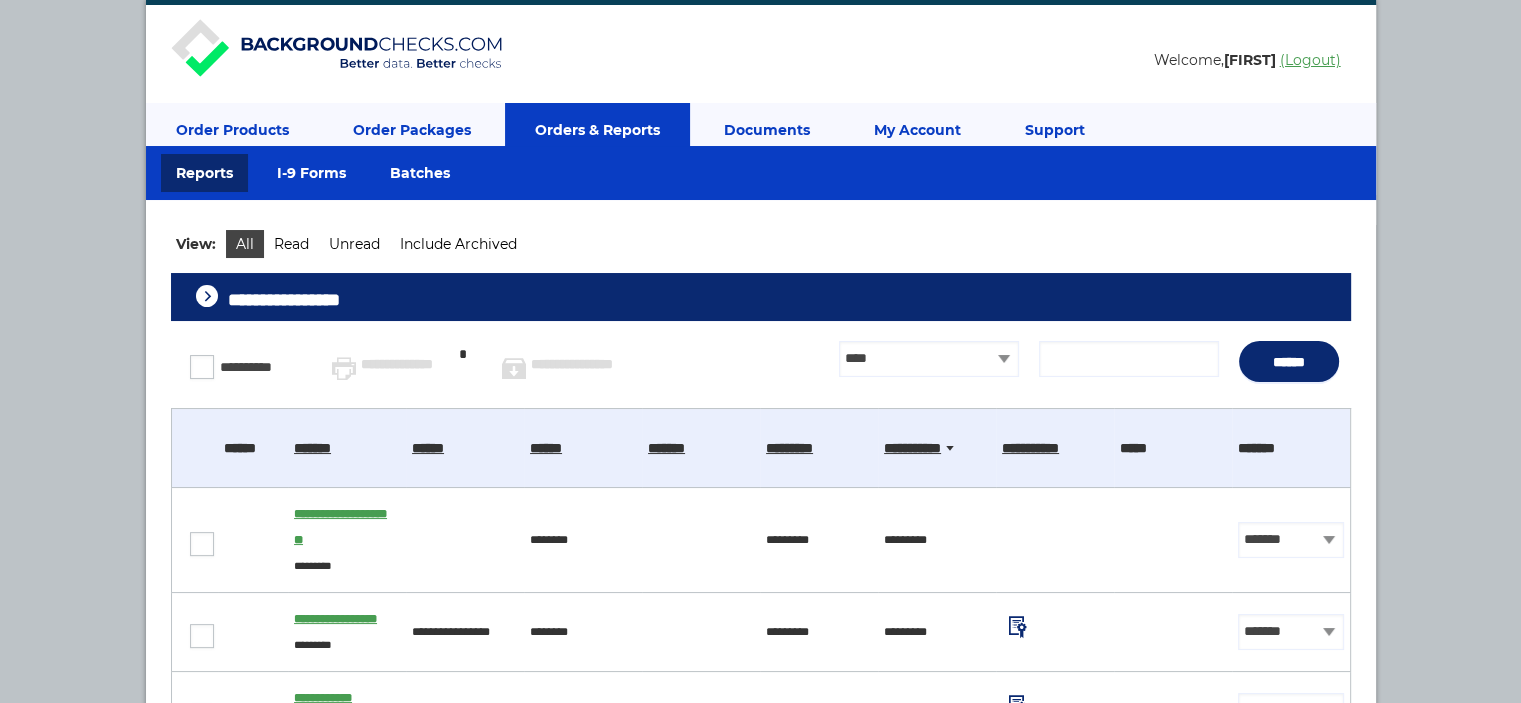 click on "Orders & Reports" at bounding box center (597, 130) 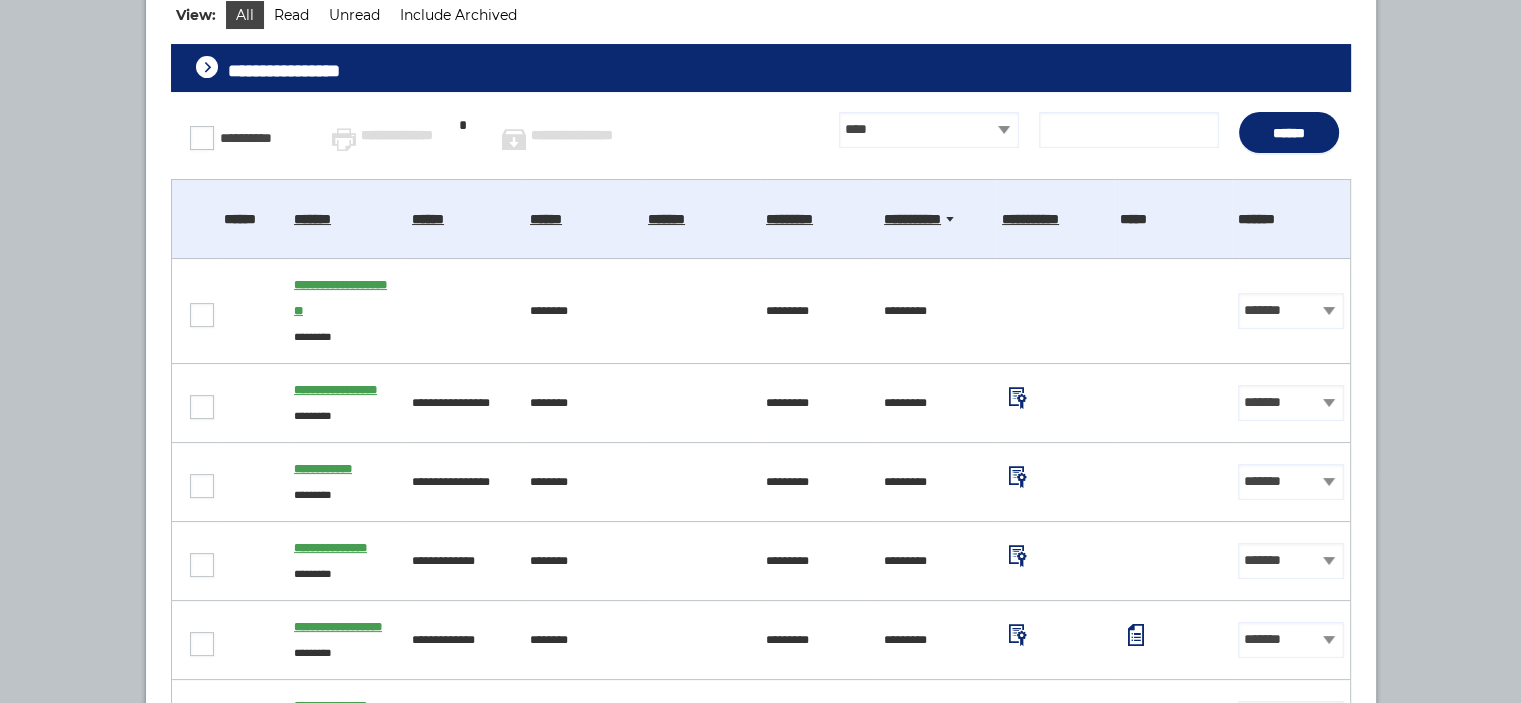 scroll, scrollTop: 500, scrollLeft: 0, axis: vertical 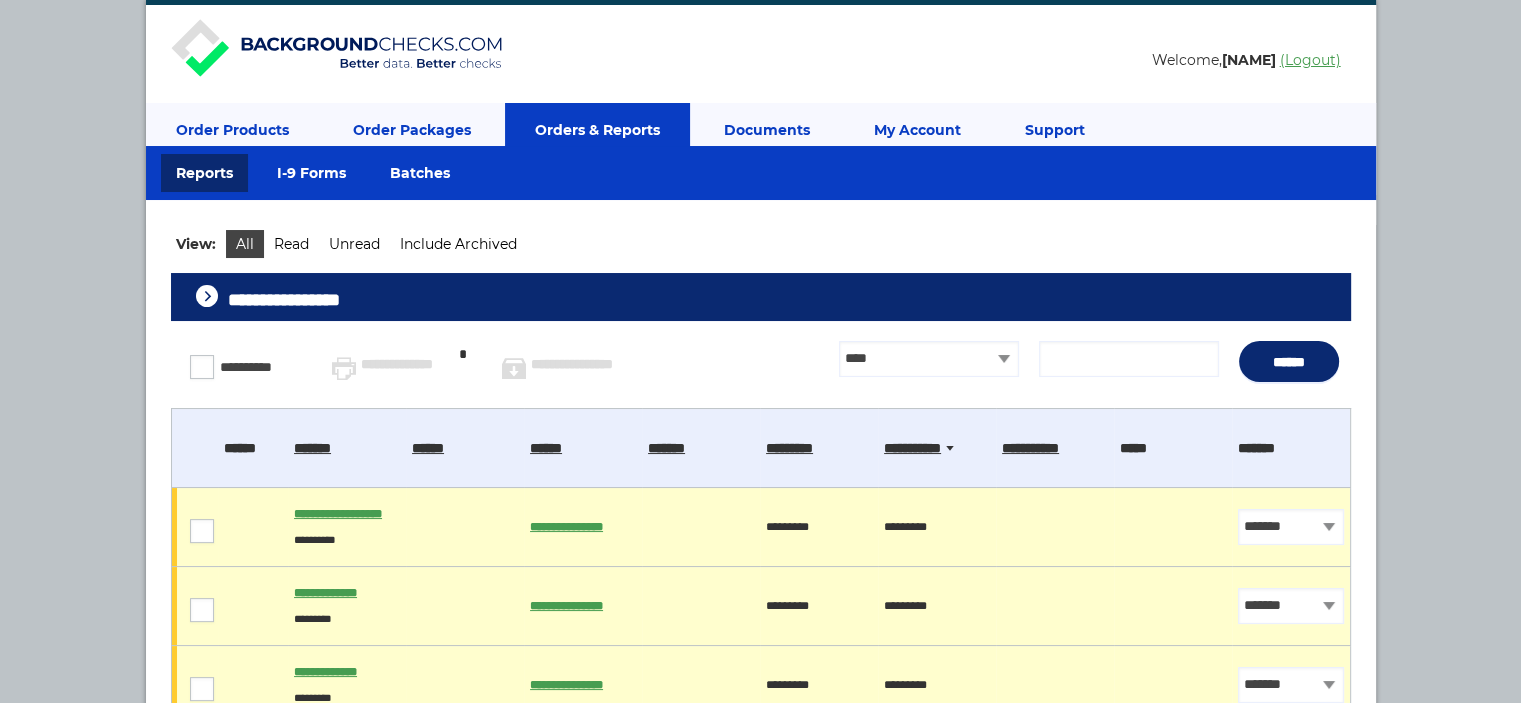 click on "Orders & Reports" at bounding box center [597, 130] 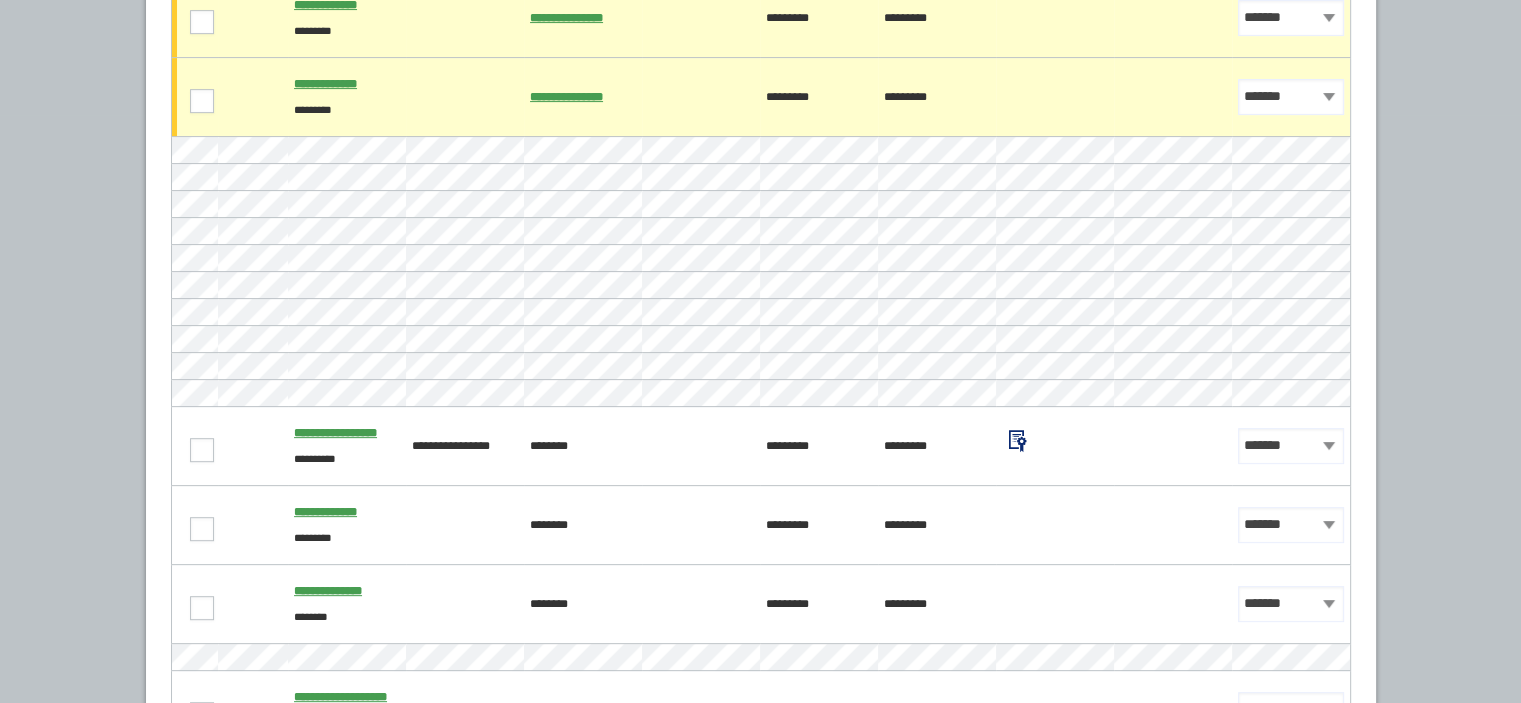 scroll, scrollTop: 600, scrollLeft: 0, axis: vertical 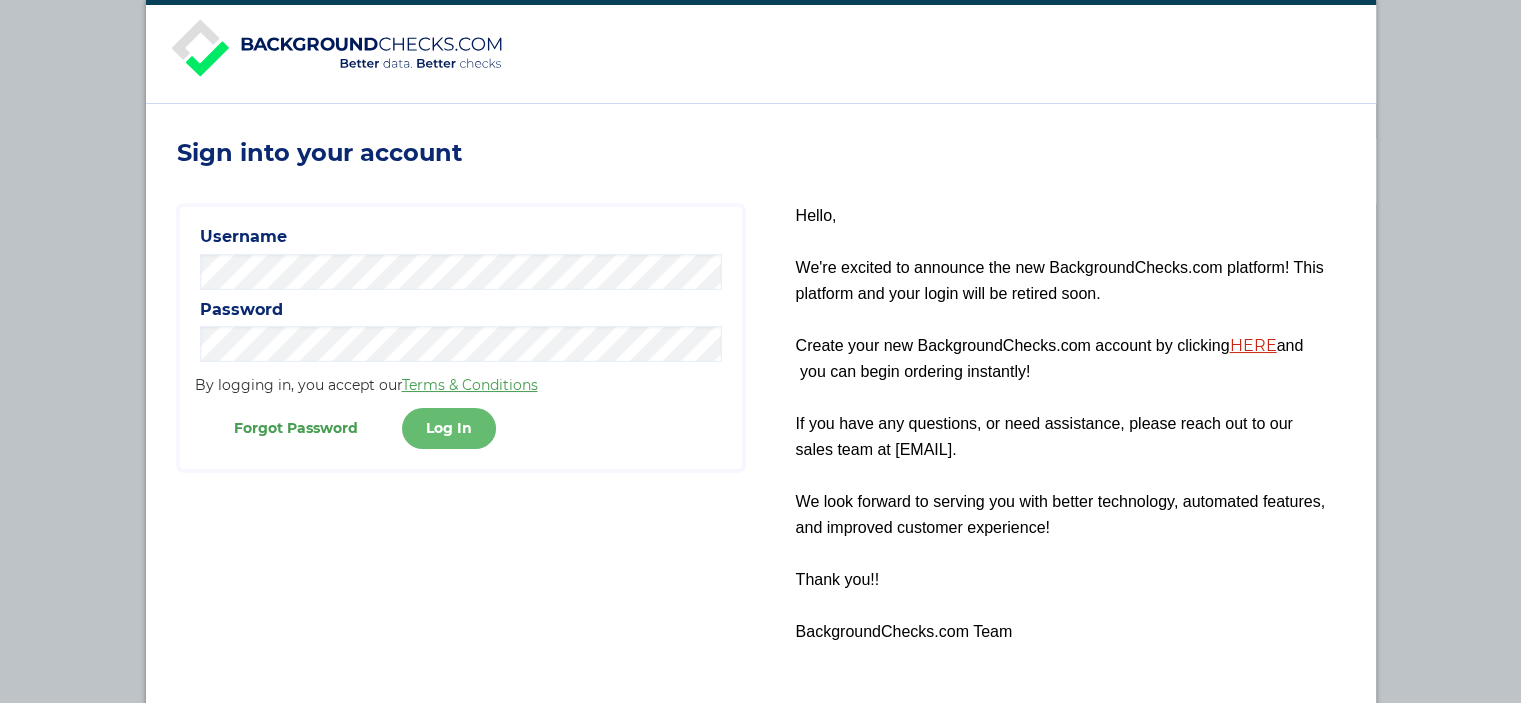 drag, startPoint x: 438, startPoint y: 425, endPoint x: 458, endPoint y: 411, distance: 24.41311 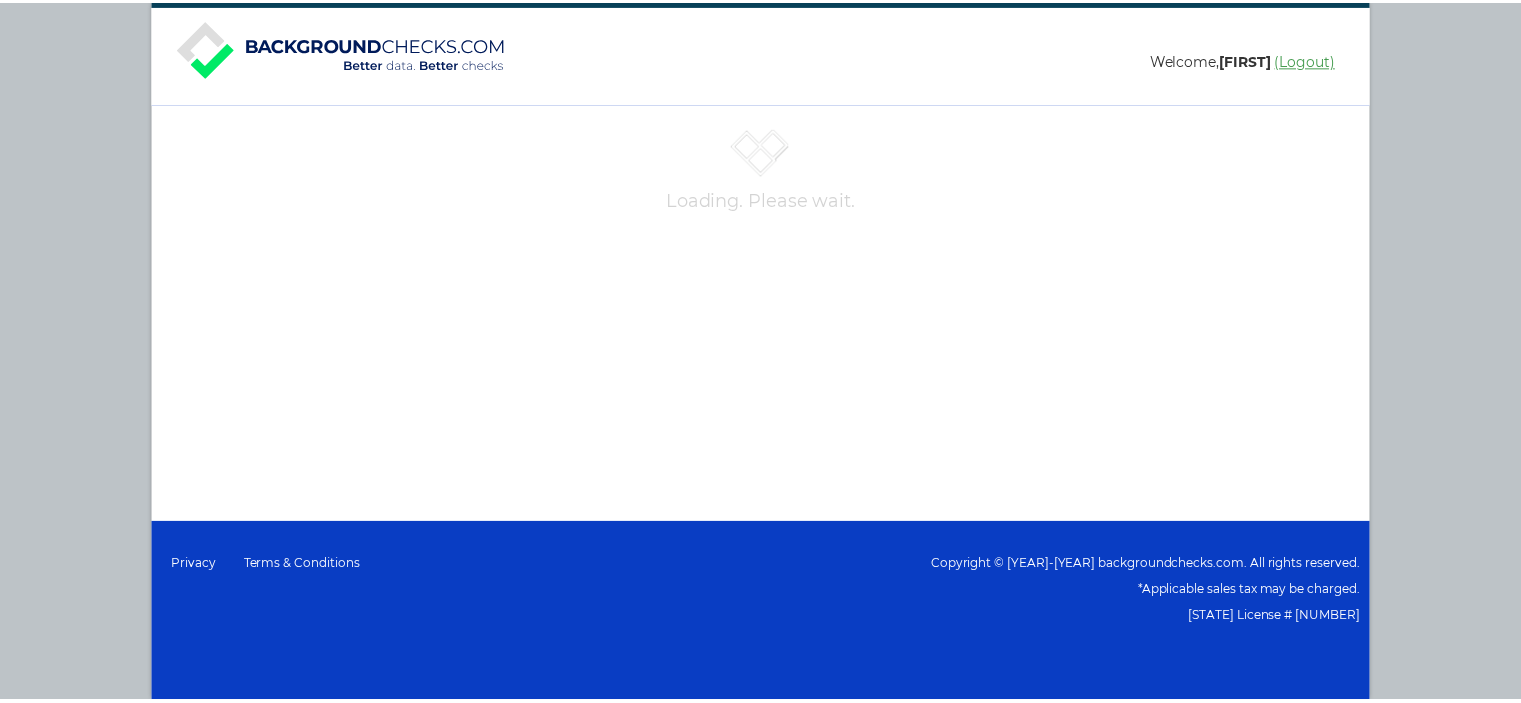 scroll, scrollTop: 0, scrollLeft: 0, axis: both 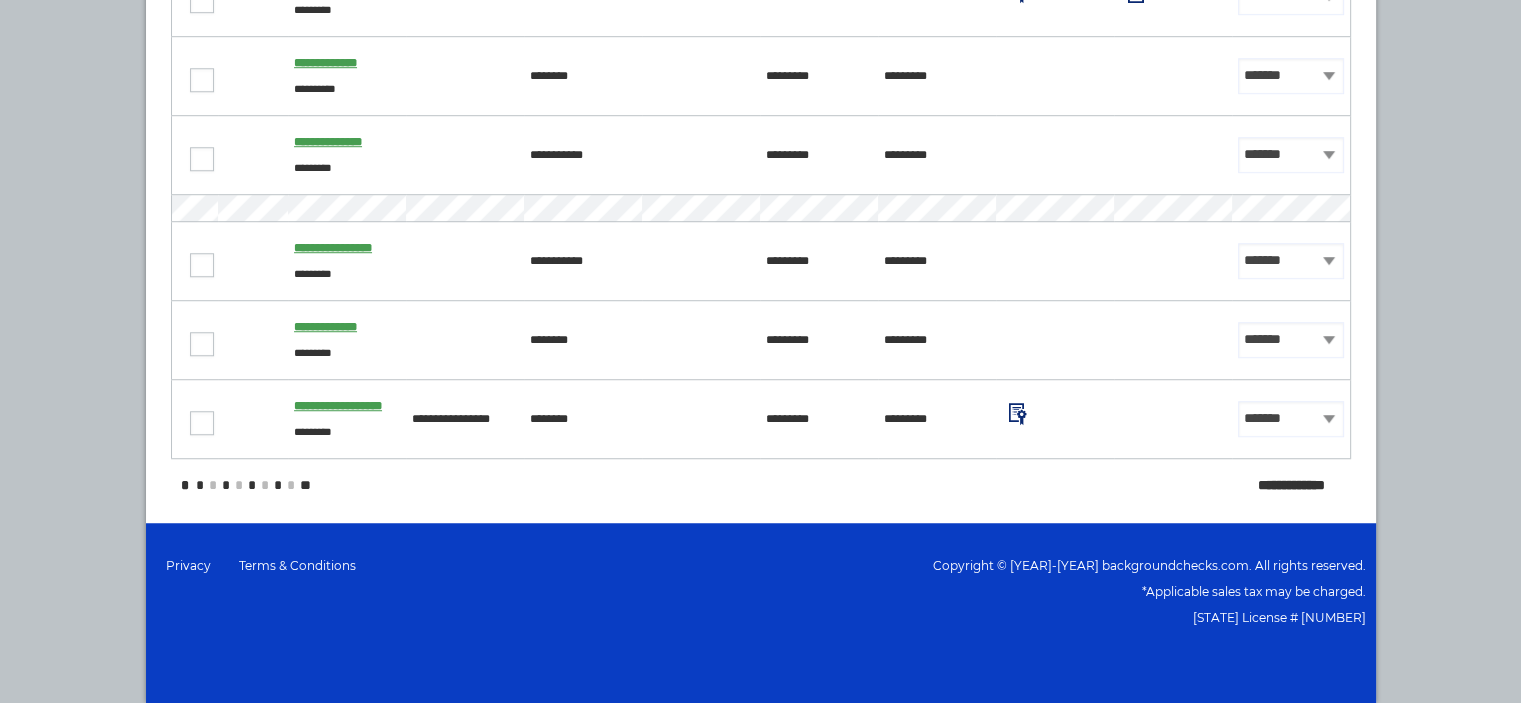 click on "*" at bounding box center [184, 485] 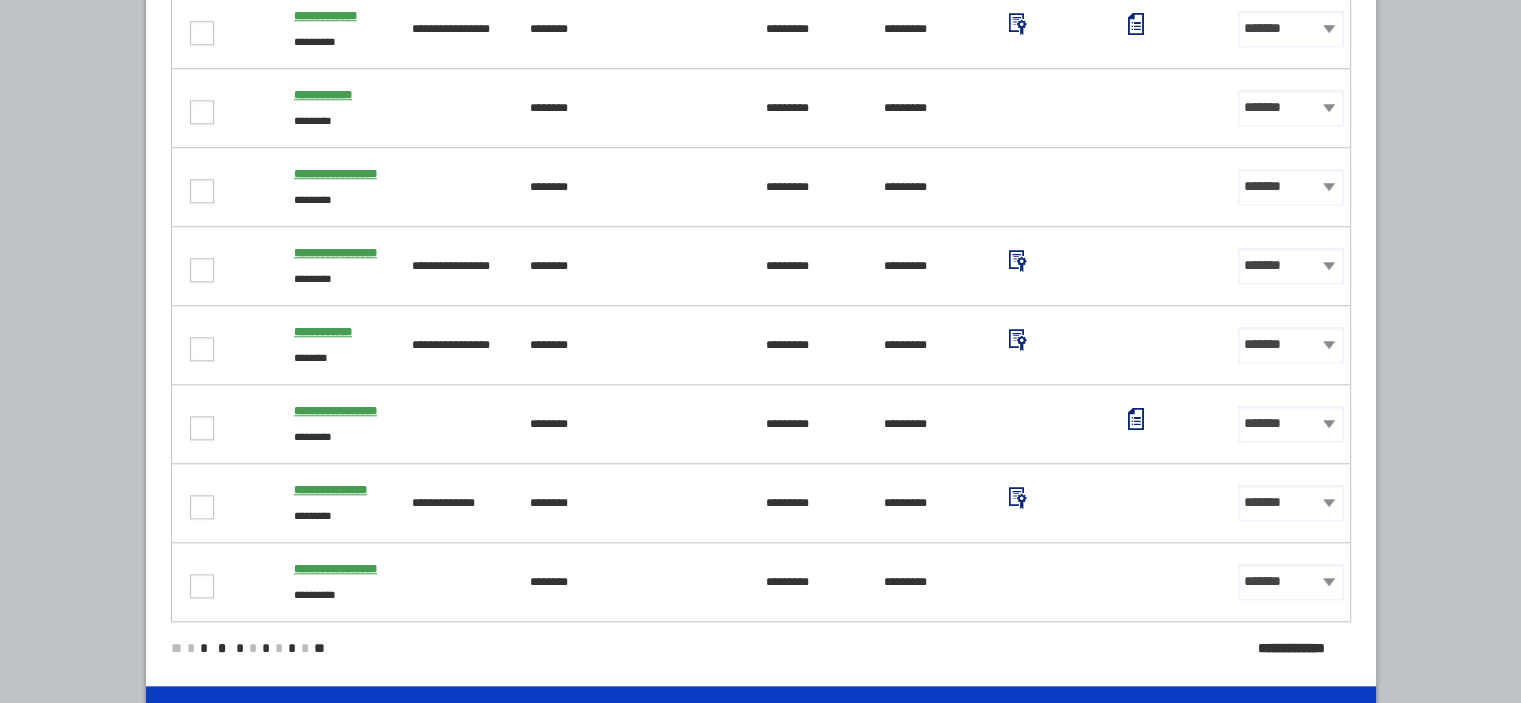 scroll, scrollTop: 2200, scrollLeft: 0, axis: vertical 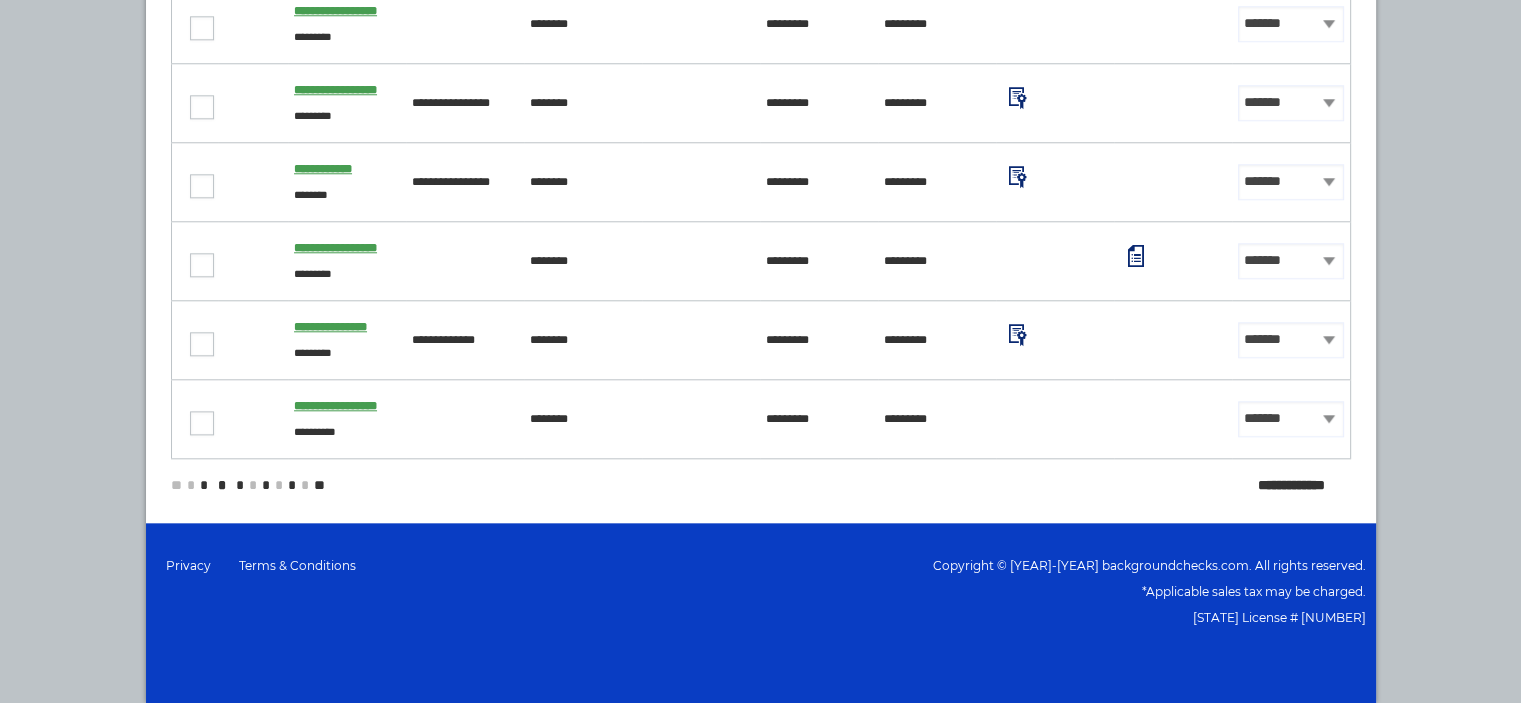click on "*" at bounding box center (191, 485) 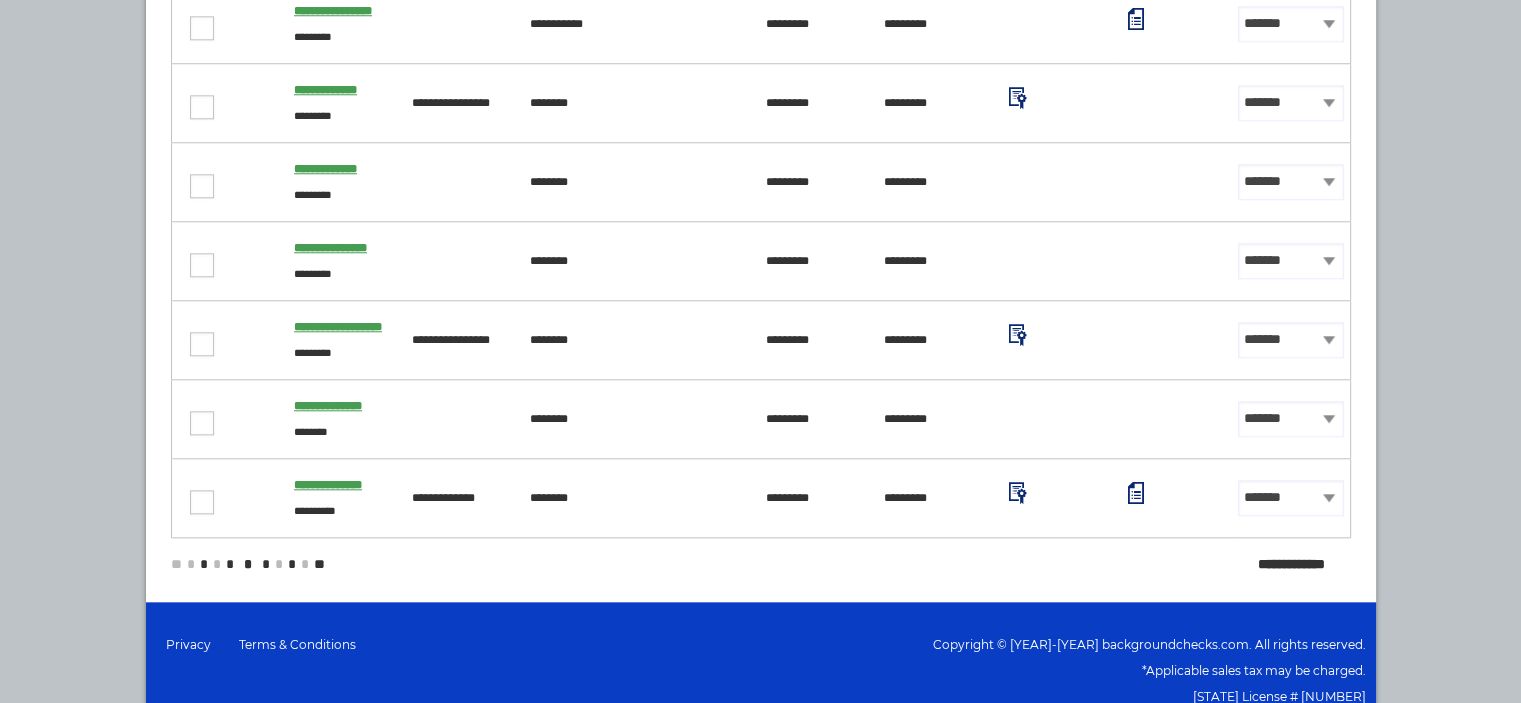 scroll, scrollTop: 2180, scrollLeft: 0, axis: vertical 